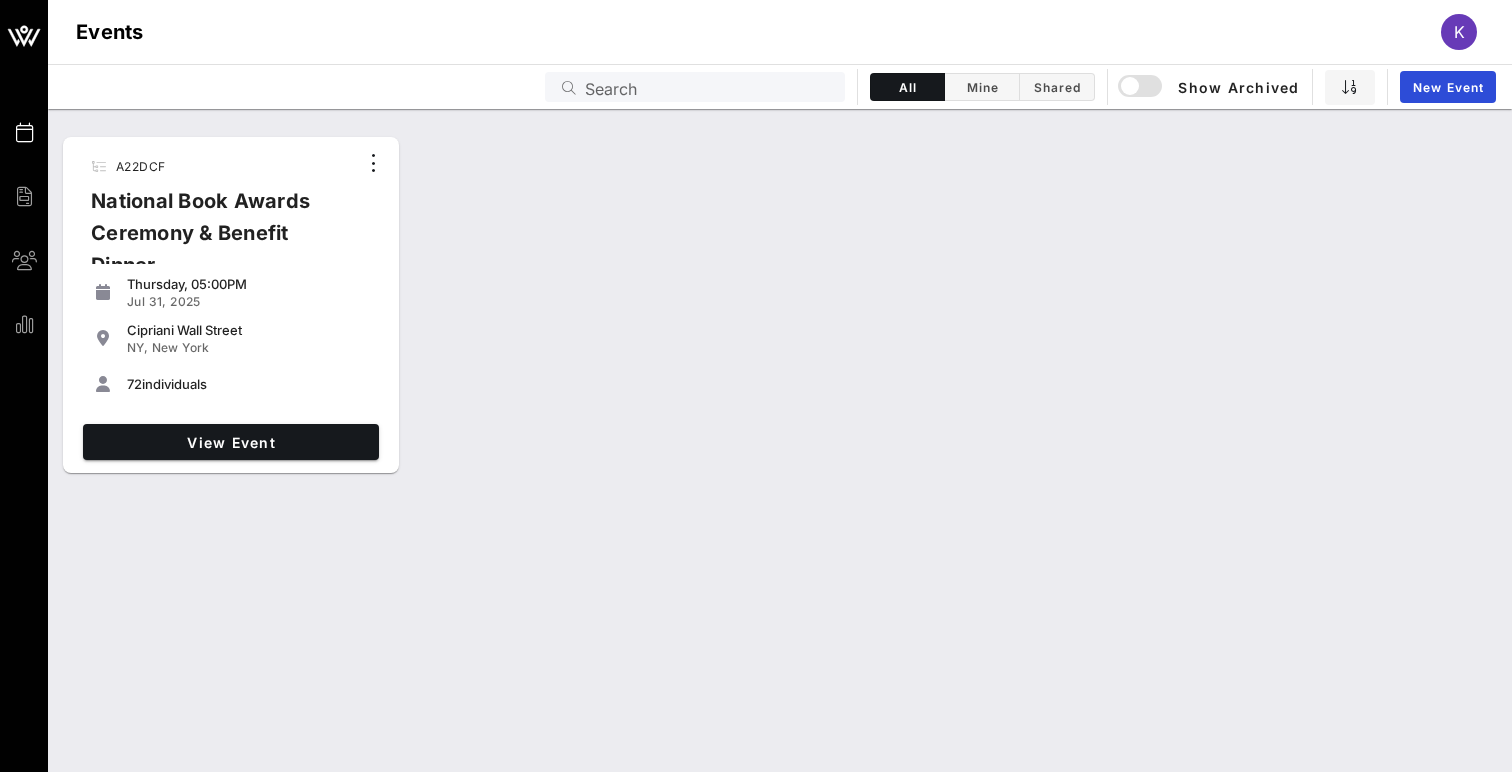 scroll, scrollTop: 0, scrollLeft: 0, axis: both 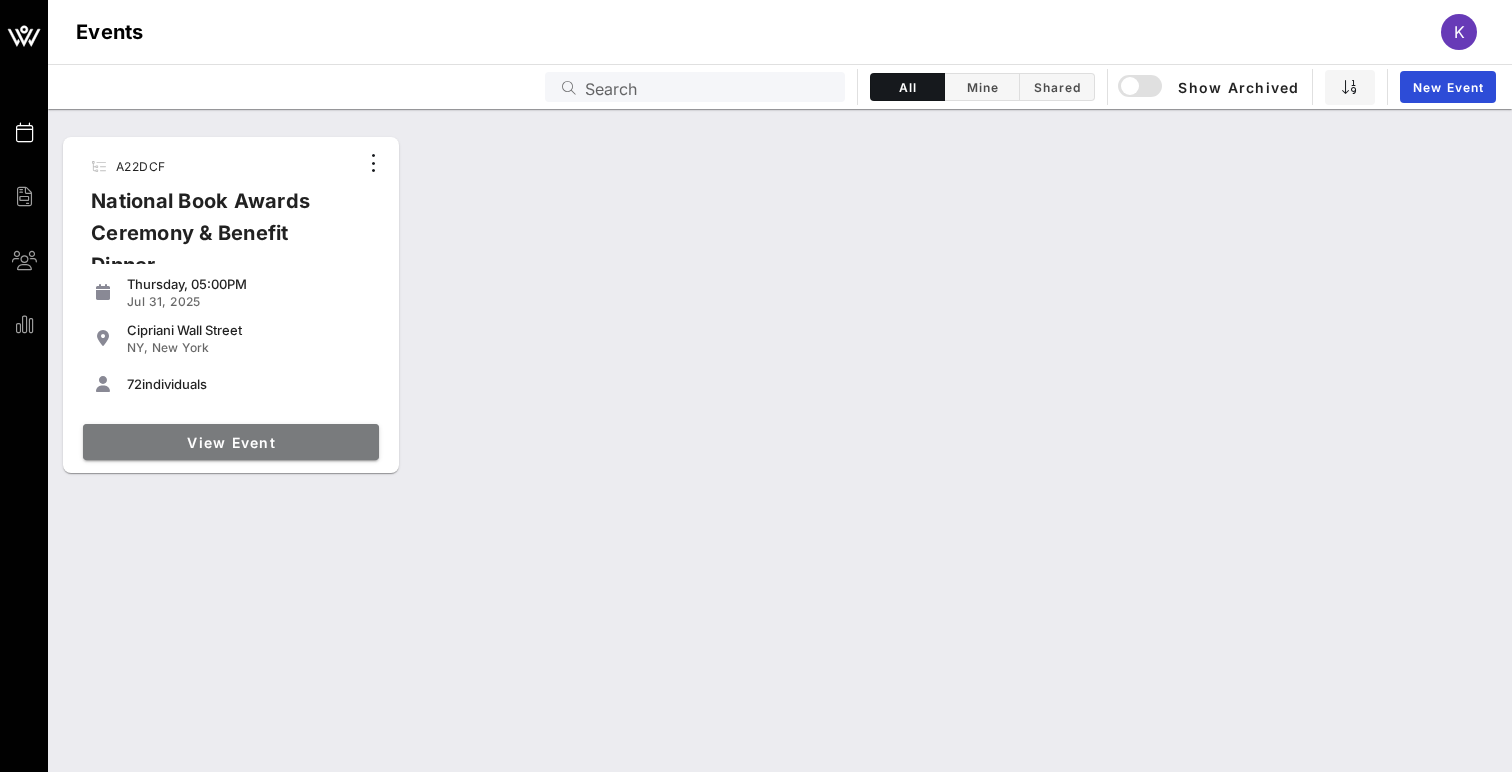 click on "View Event" at bounding box center (231, 442) 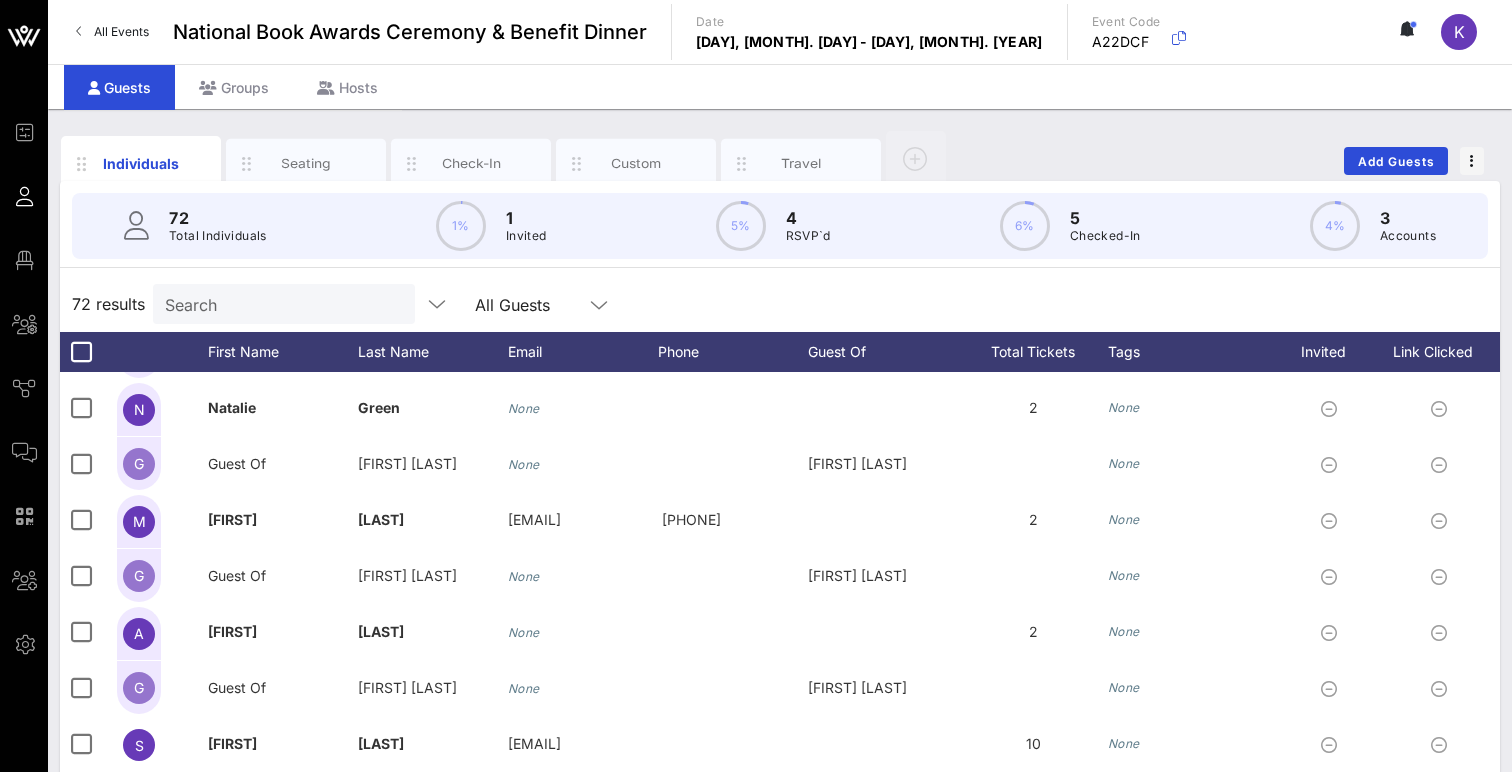 scroll, scrollTop: 2572, scrollLeft: 0, axis: vertical 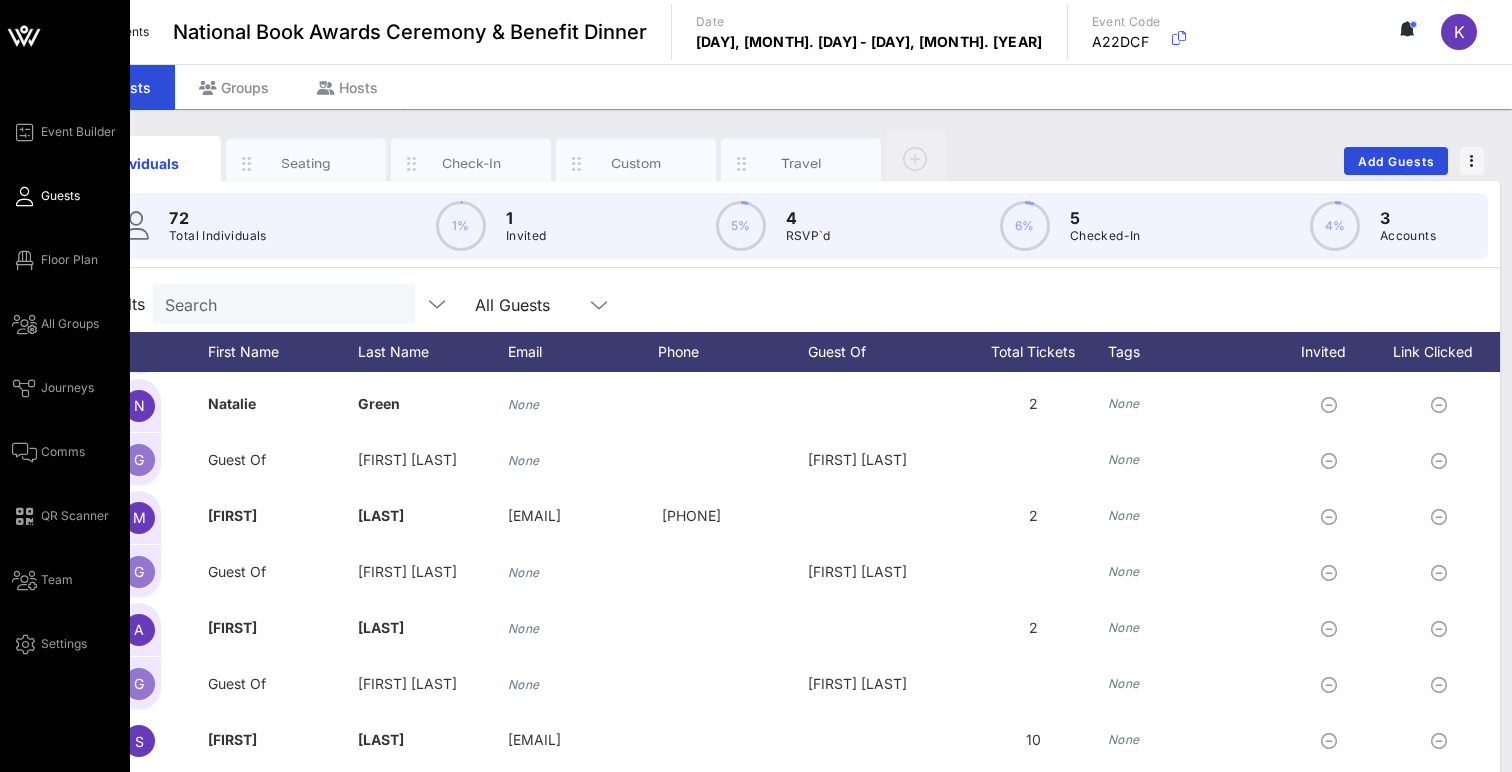 click on "Event Builder   Guests   Floor Plan   All Groups   Journeys   Comms   QR Scanner   Team   Settings" at bounding box center (71, 388) 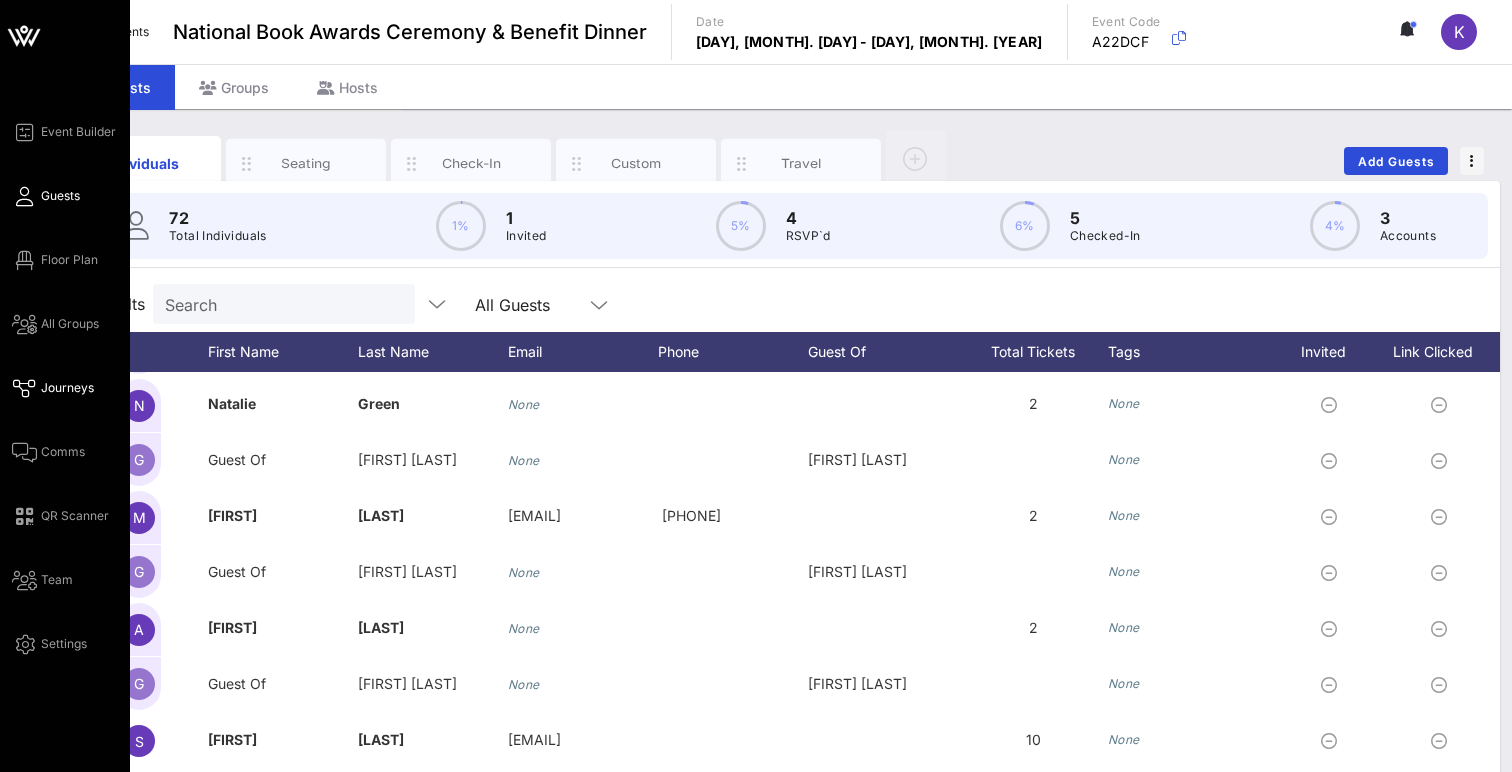 click on "Journeys" at bounding box center (53, 388) 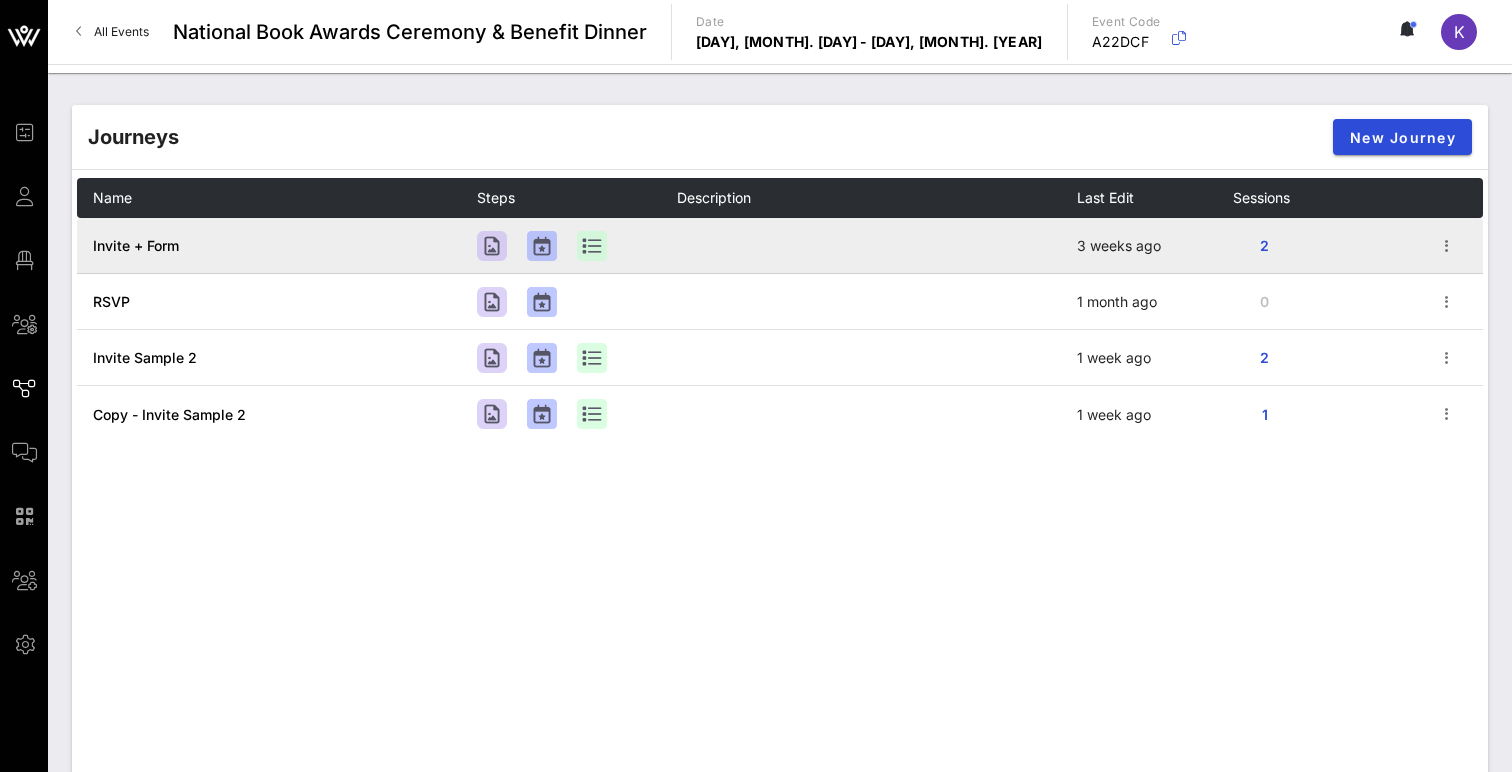 click on "Invite + Form" at bounding box center [277, 246] 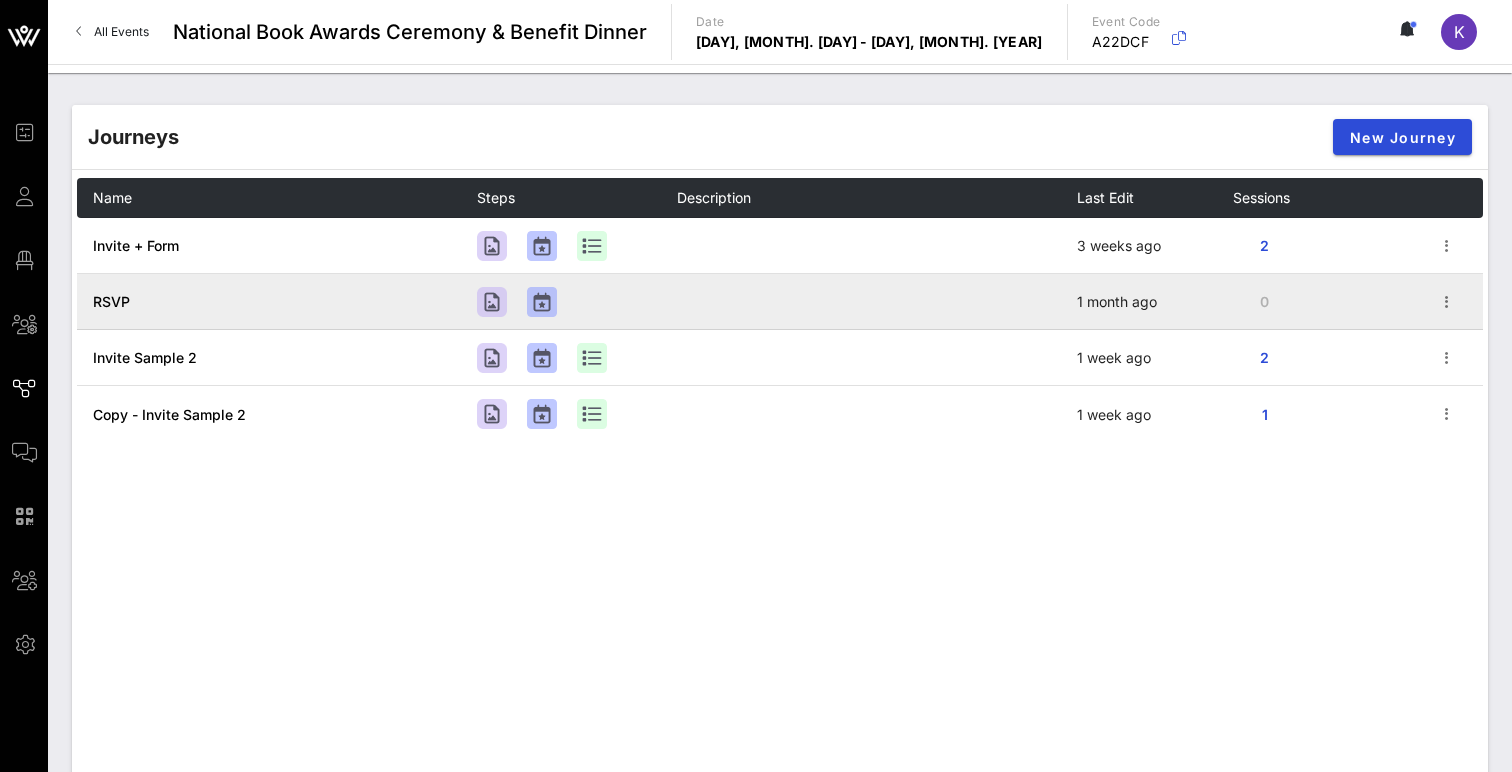 click on "RSVP" at bounding box center (277, 302) 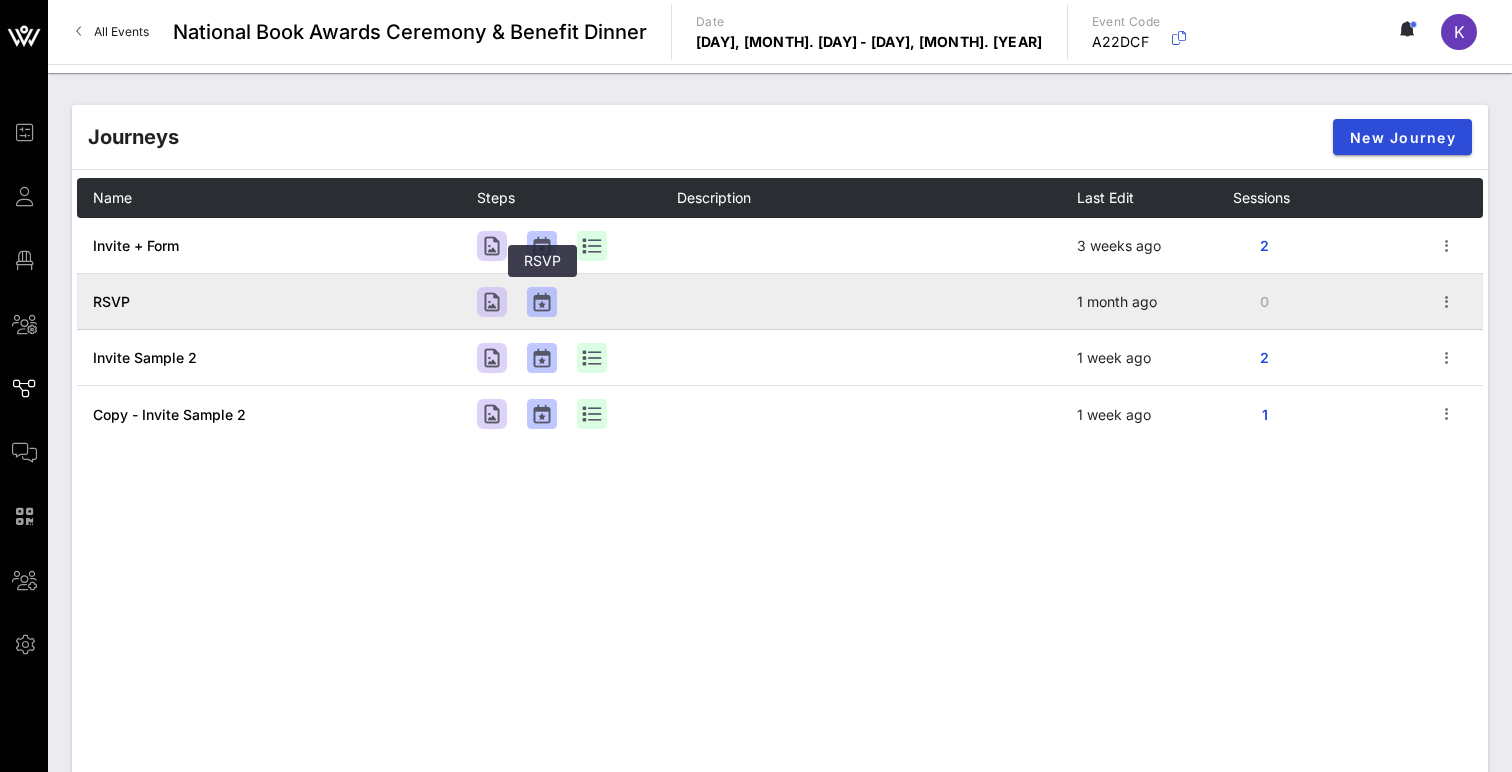 click at bounding box center (542, 302) 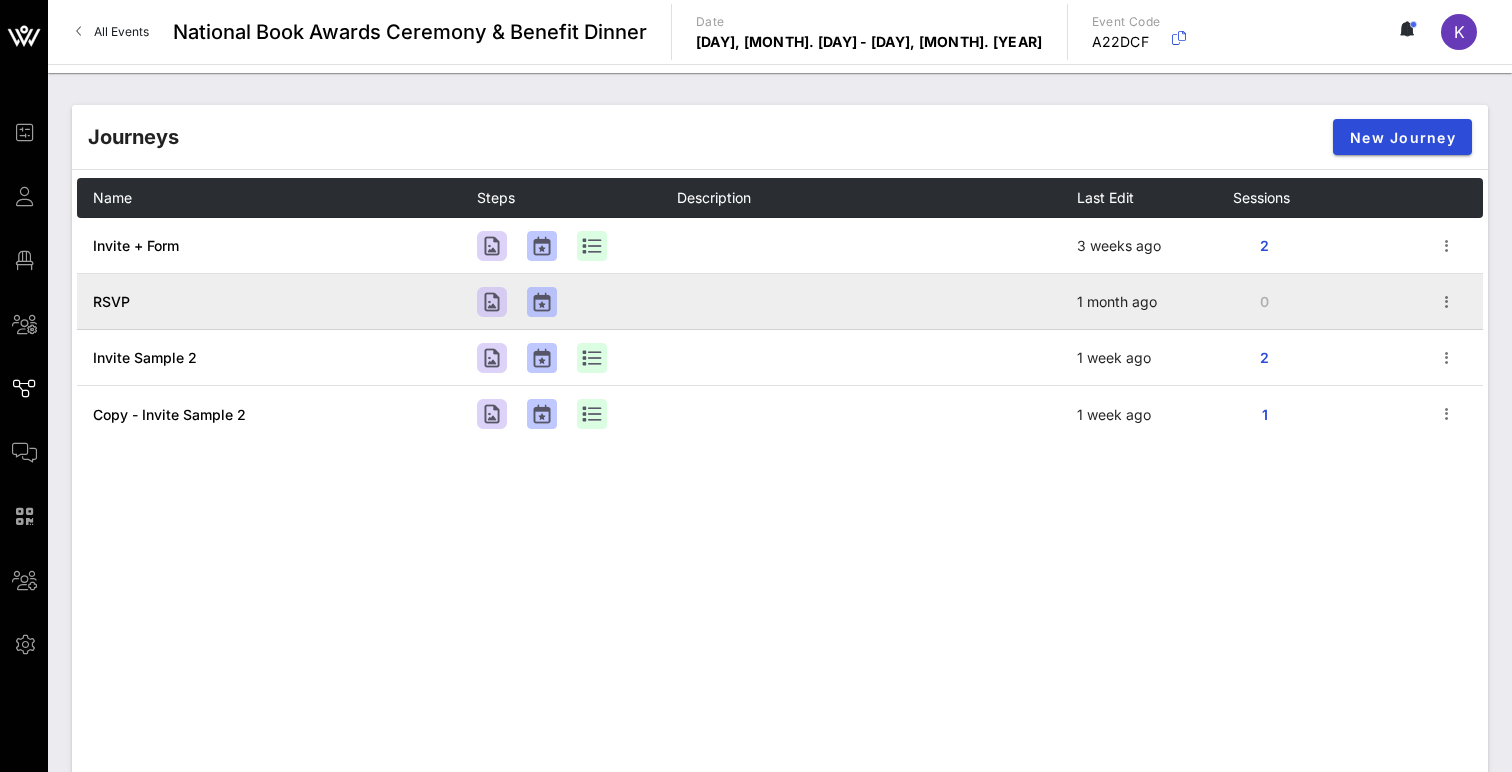 click on "RSVP" at bounding box center (111, 301) 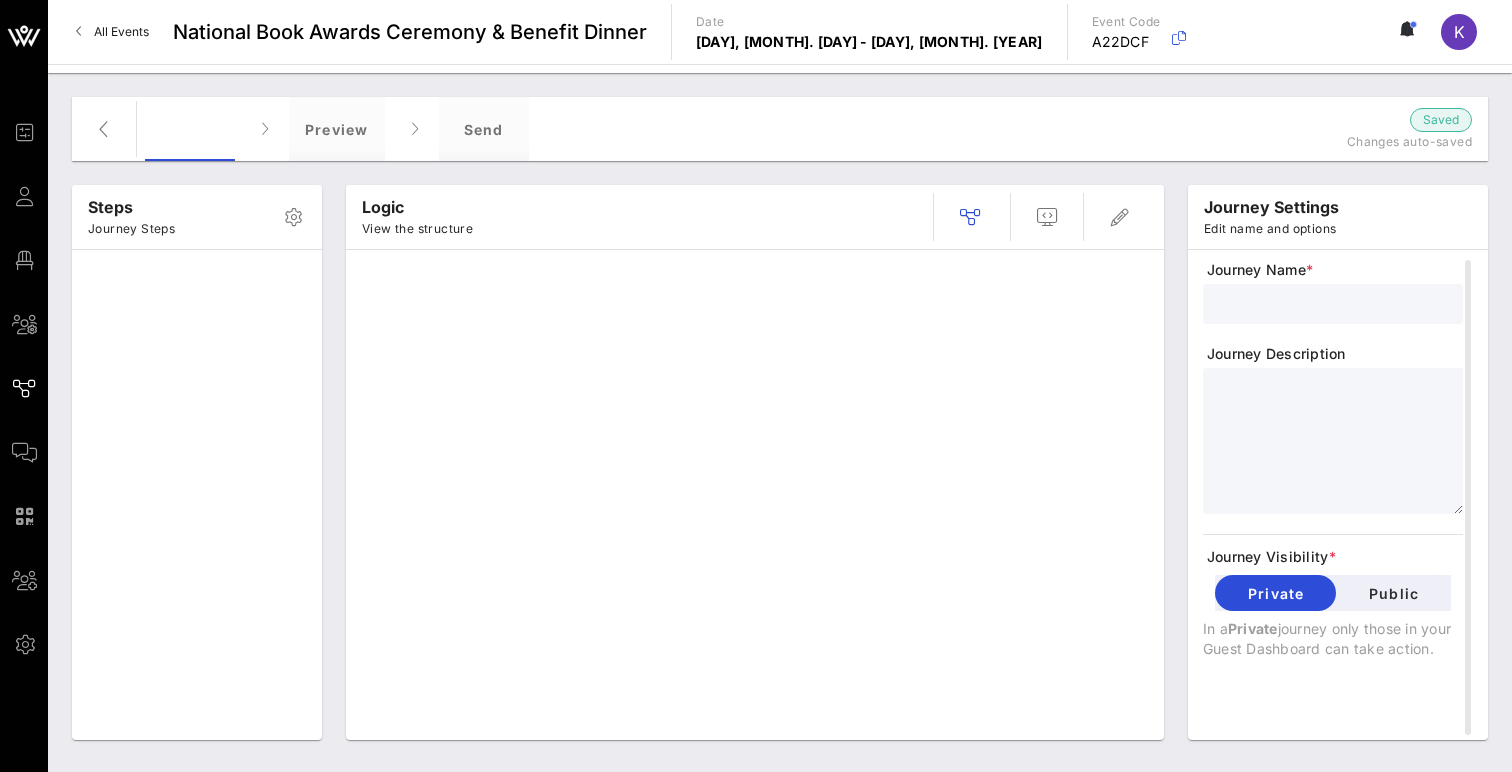 type on "RSVP" 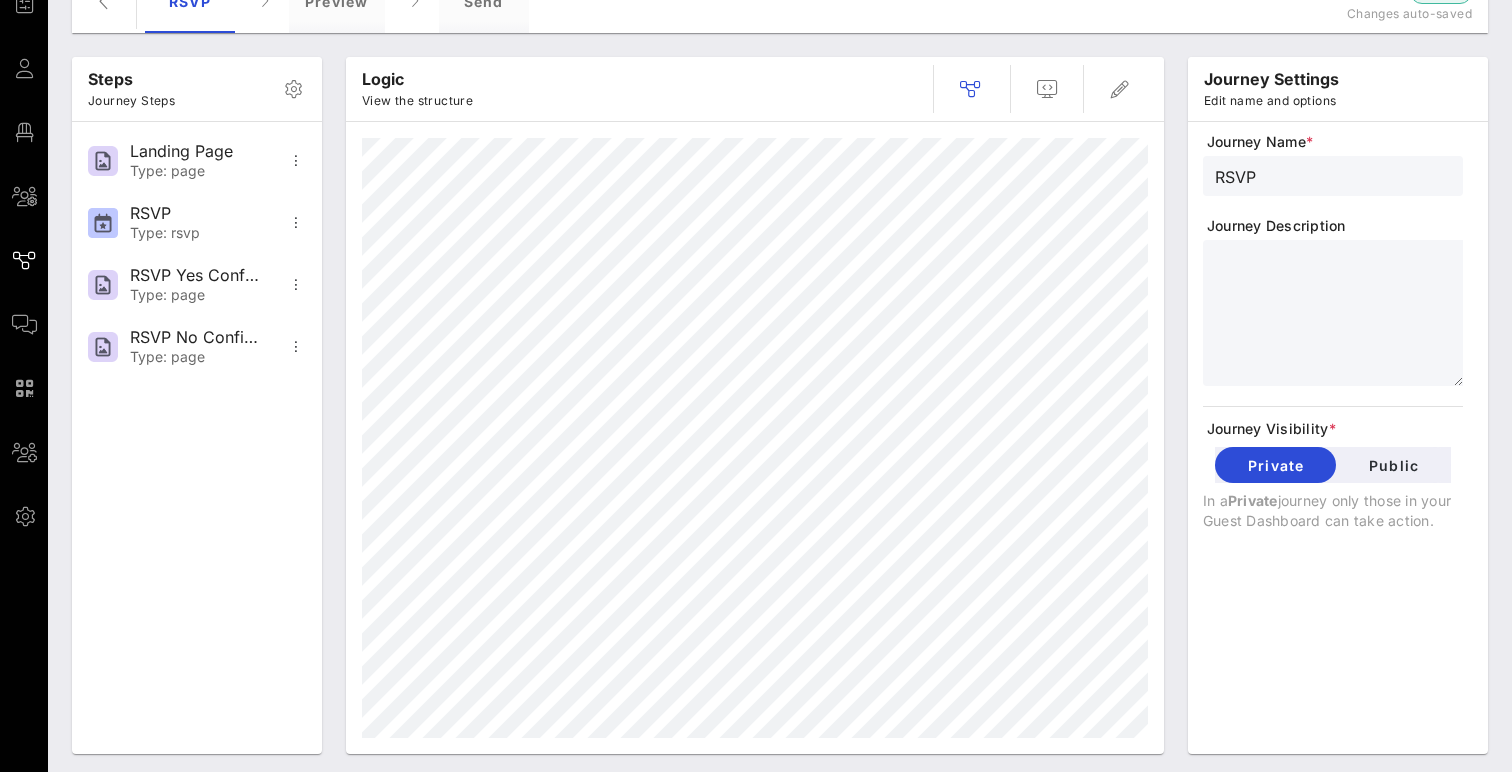 scroll, scrollTop: 142, scrollLeft: 0, axis: vertical 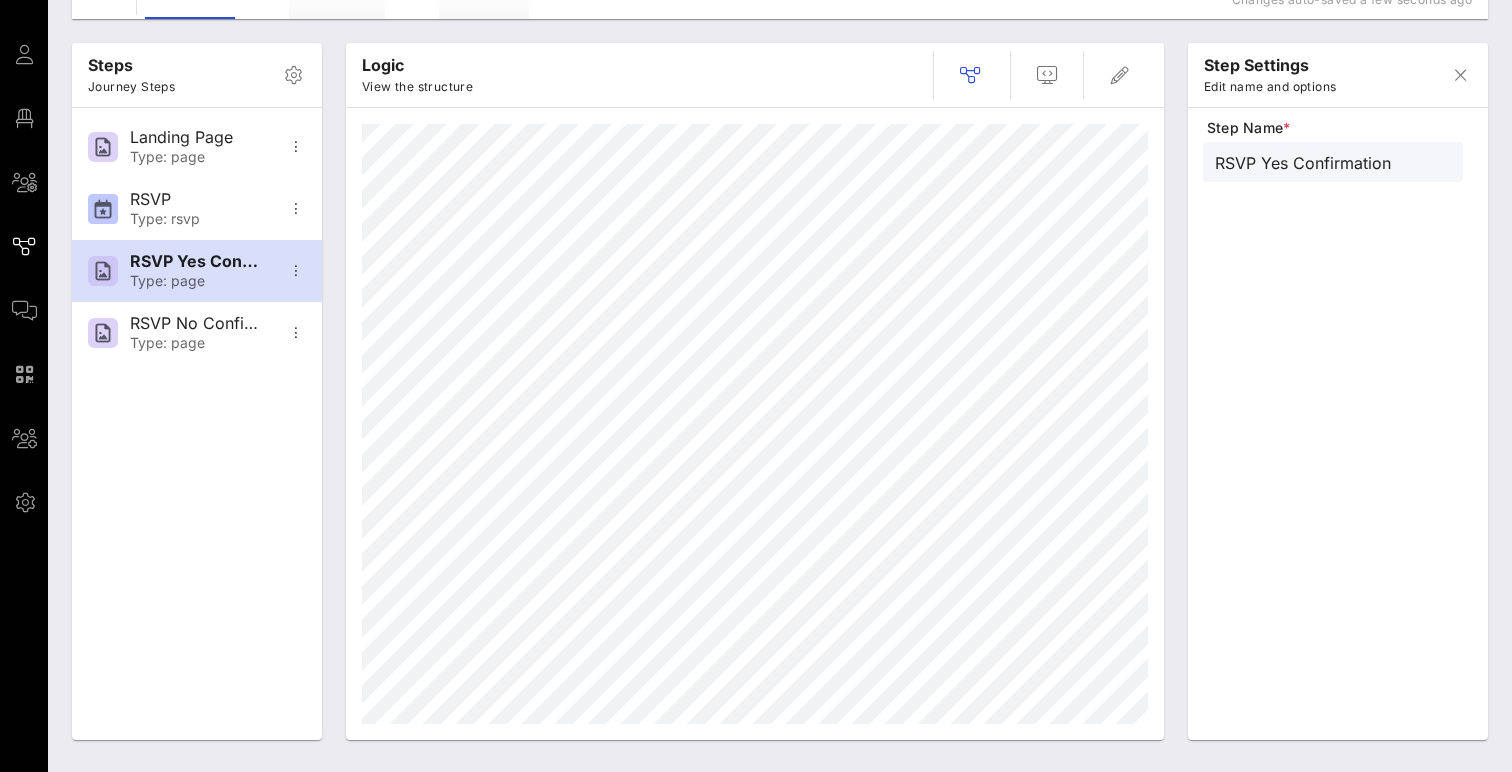 type on "RSVP No Confirmation" 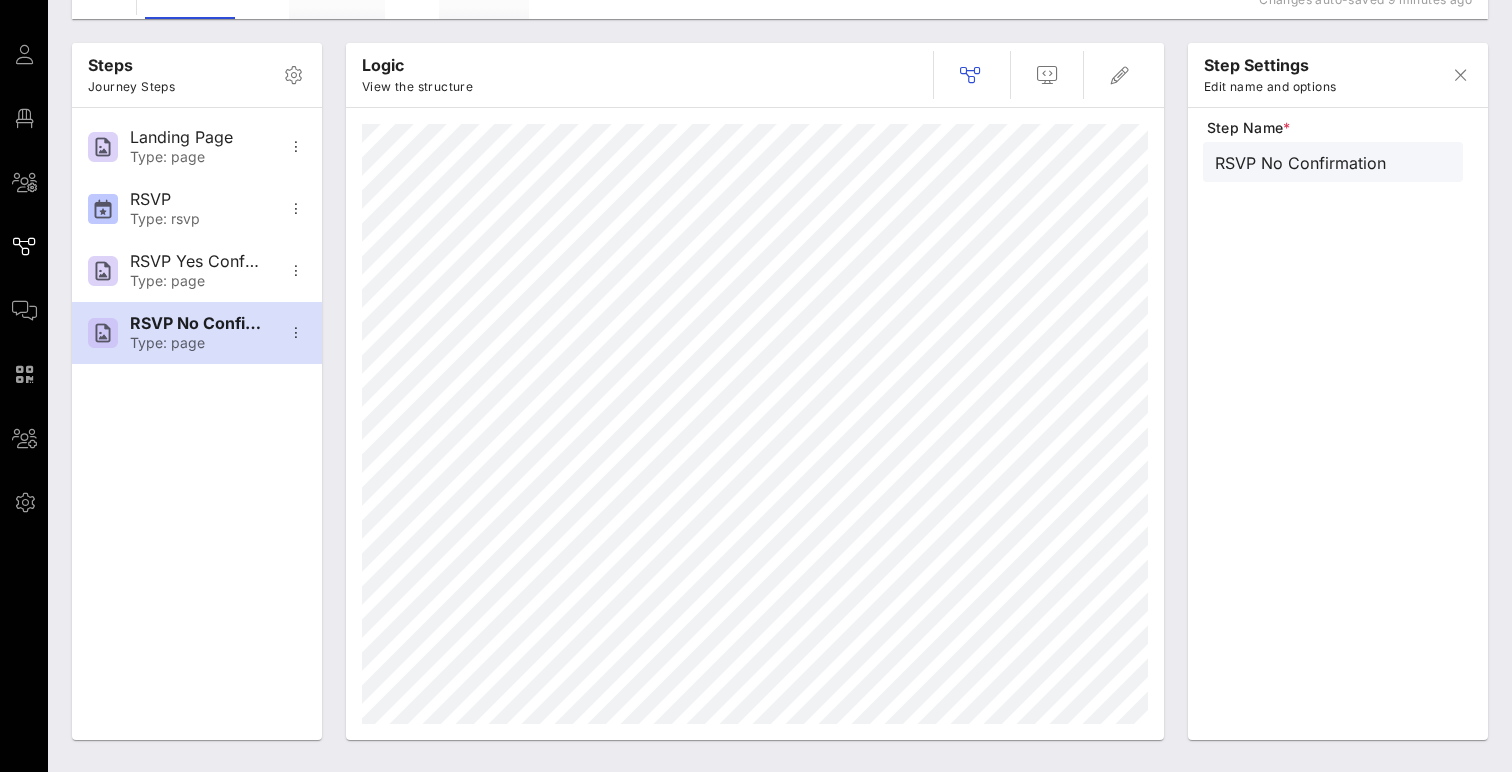 scroll, scrollTop: 0, scrollLeft: 0, axis: both 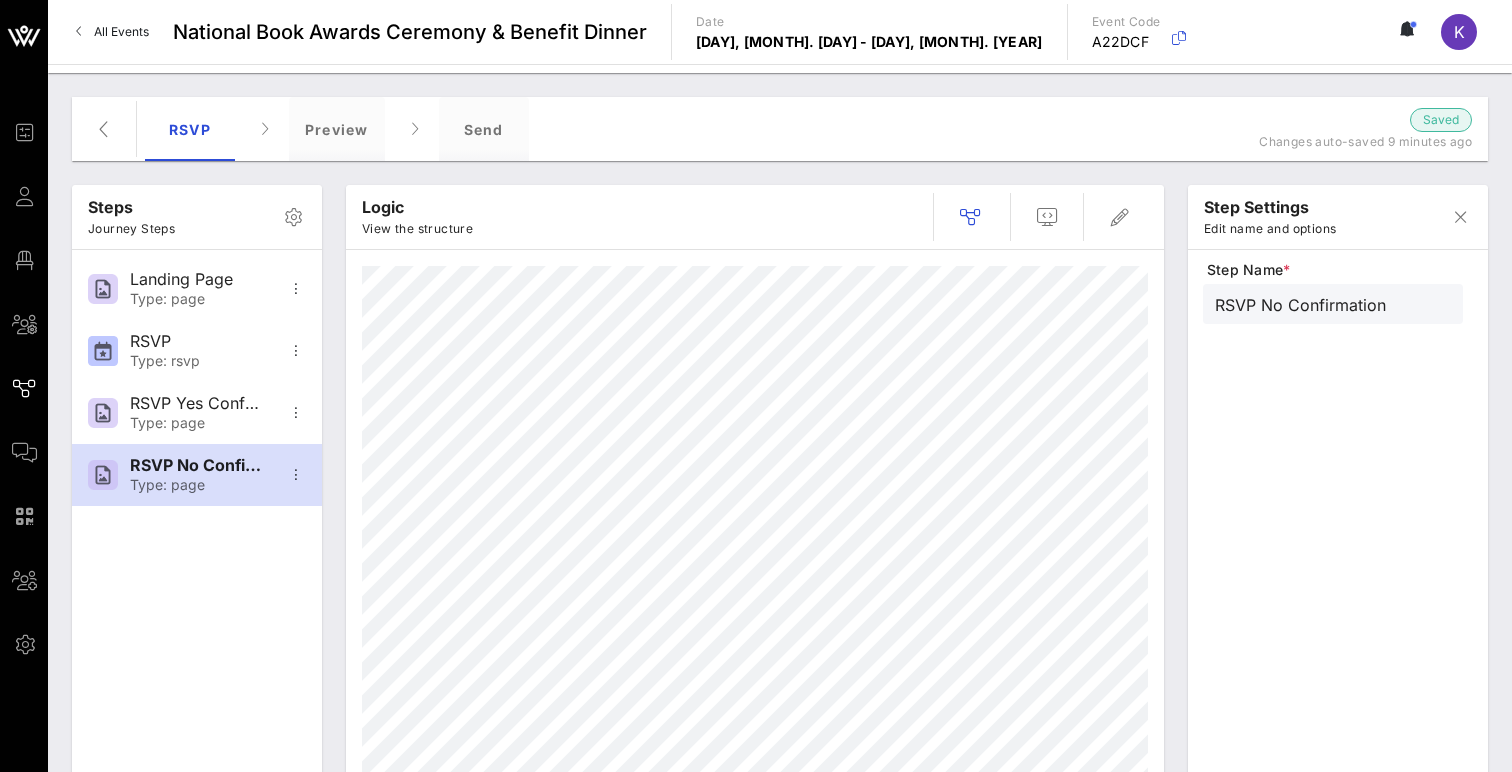 click on "K" at bounding box center [1459, 32] 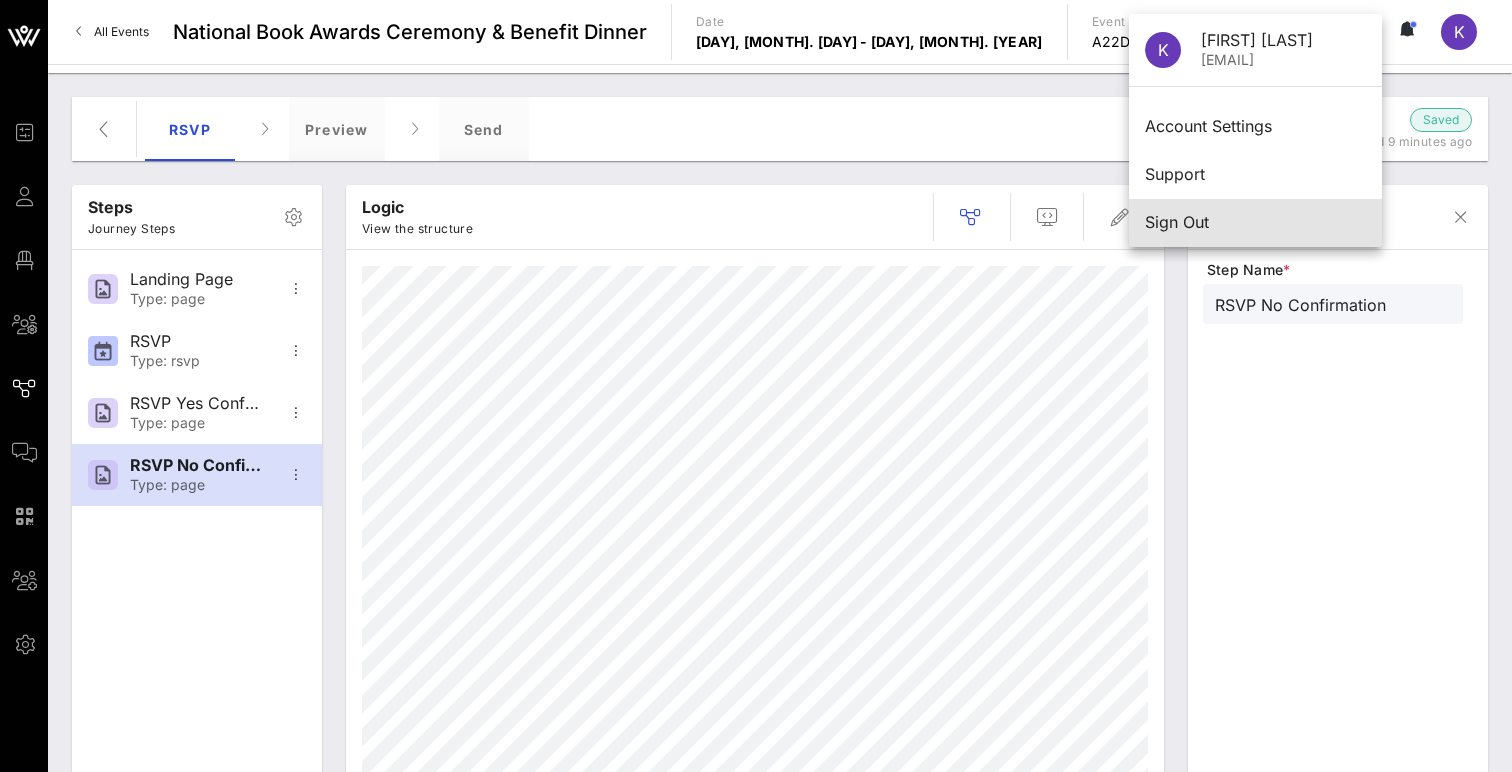 click on "Sign Out" at bounding box center (1255, 222) 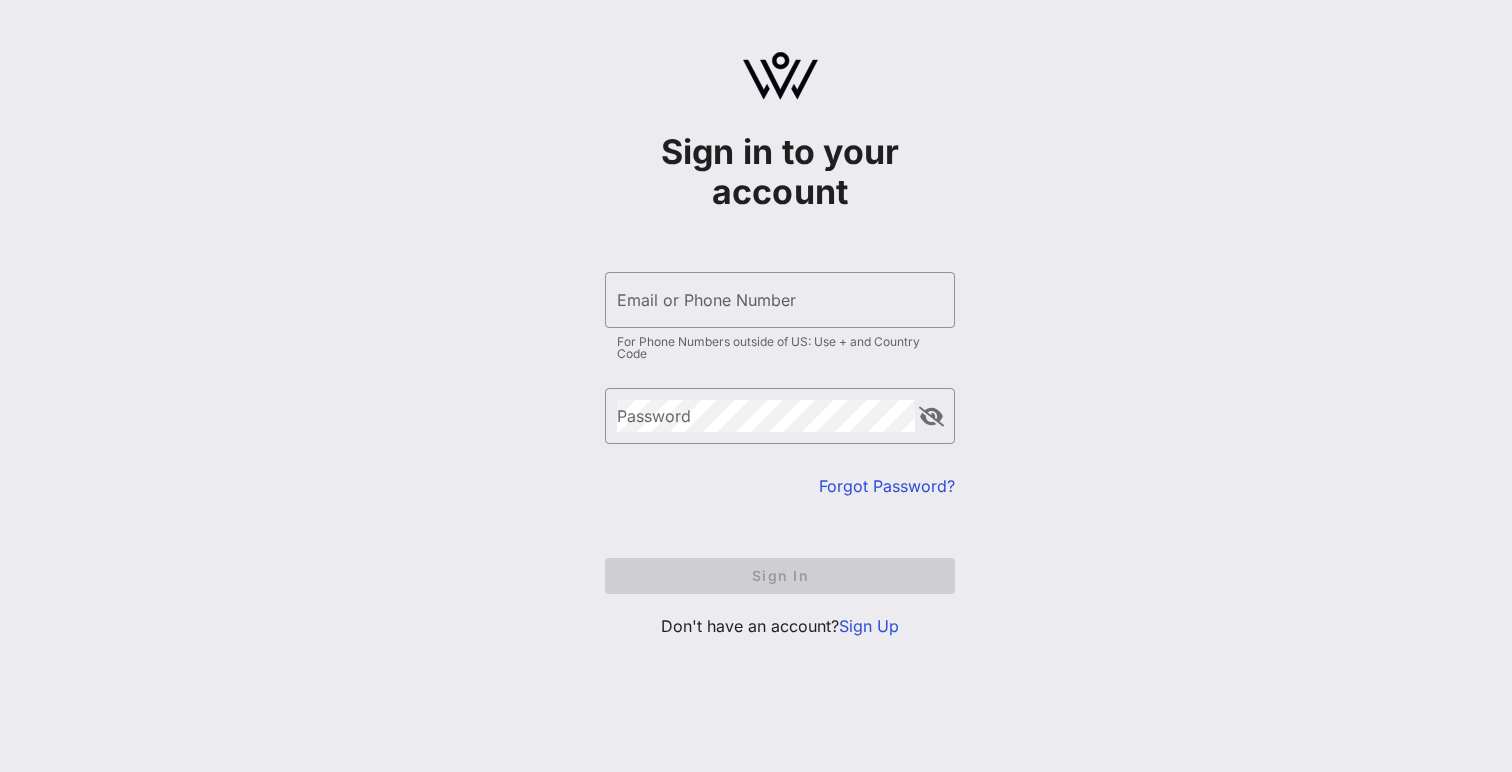 scroll, scrollTop: 0, scrollLeft: 0, axis: both 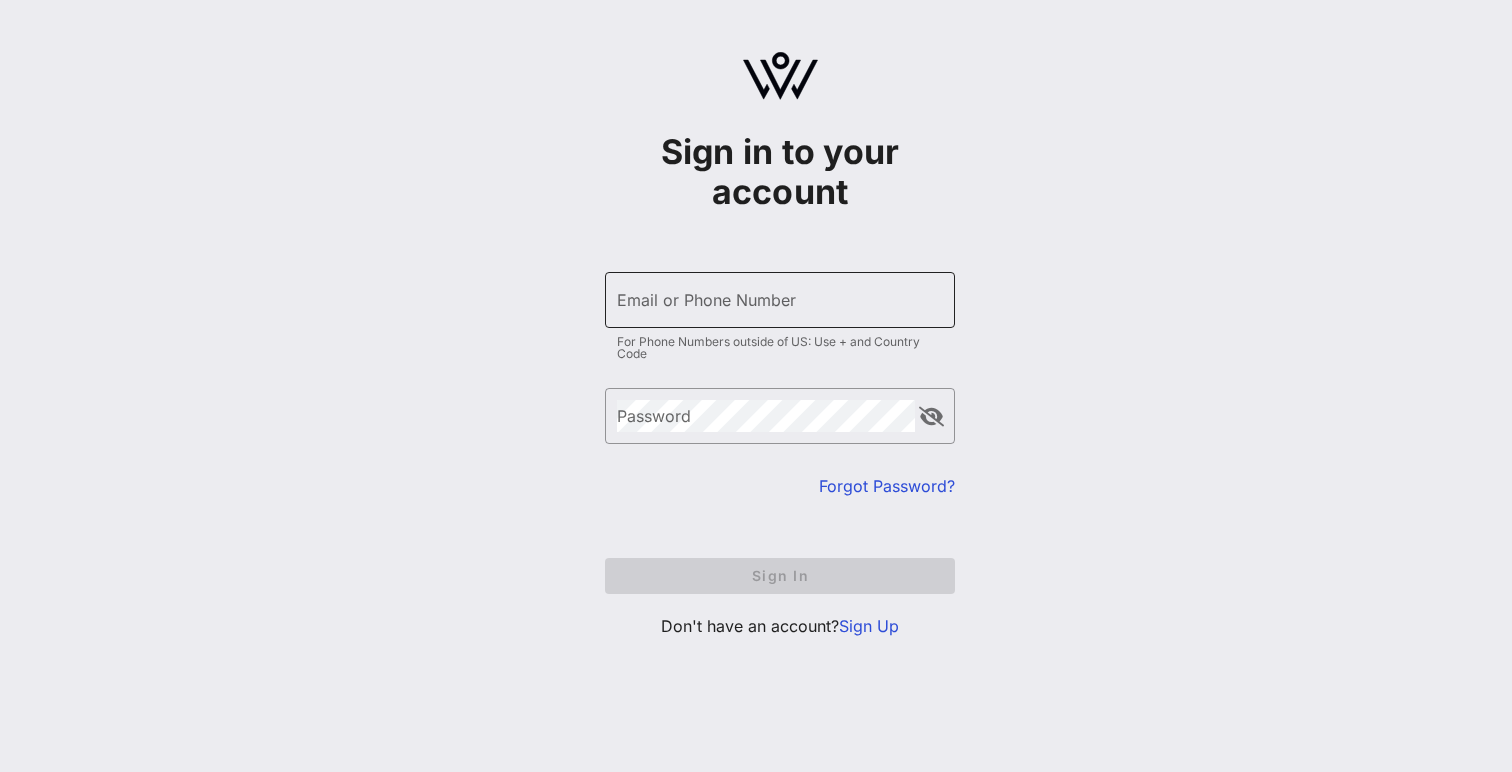 click on "Email or Phone Number" at bounding box center (780, 300) 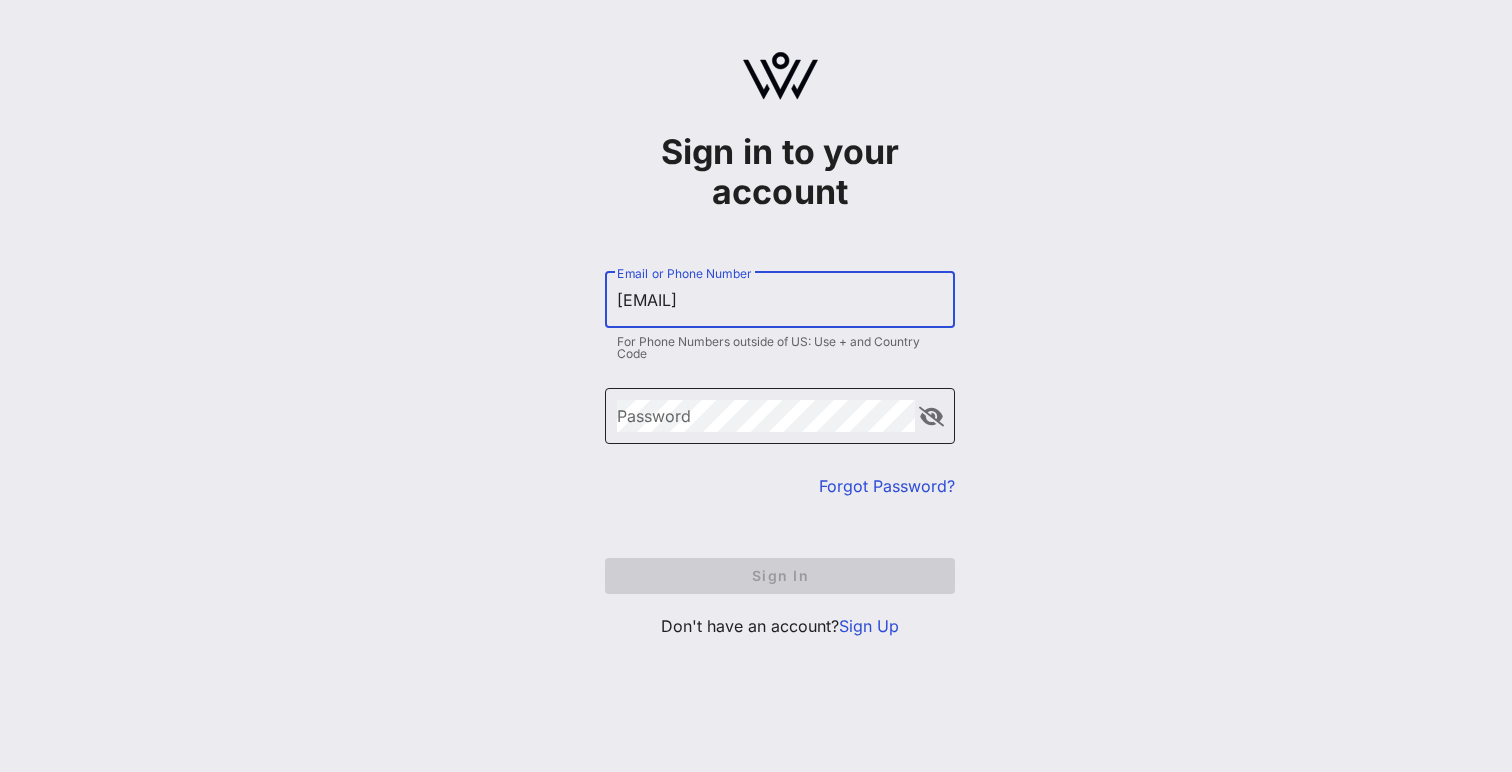 type on "[EMAIL]" 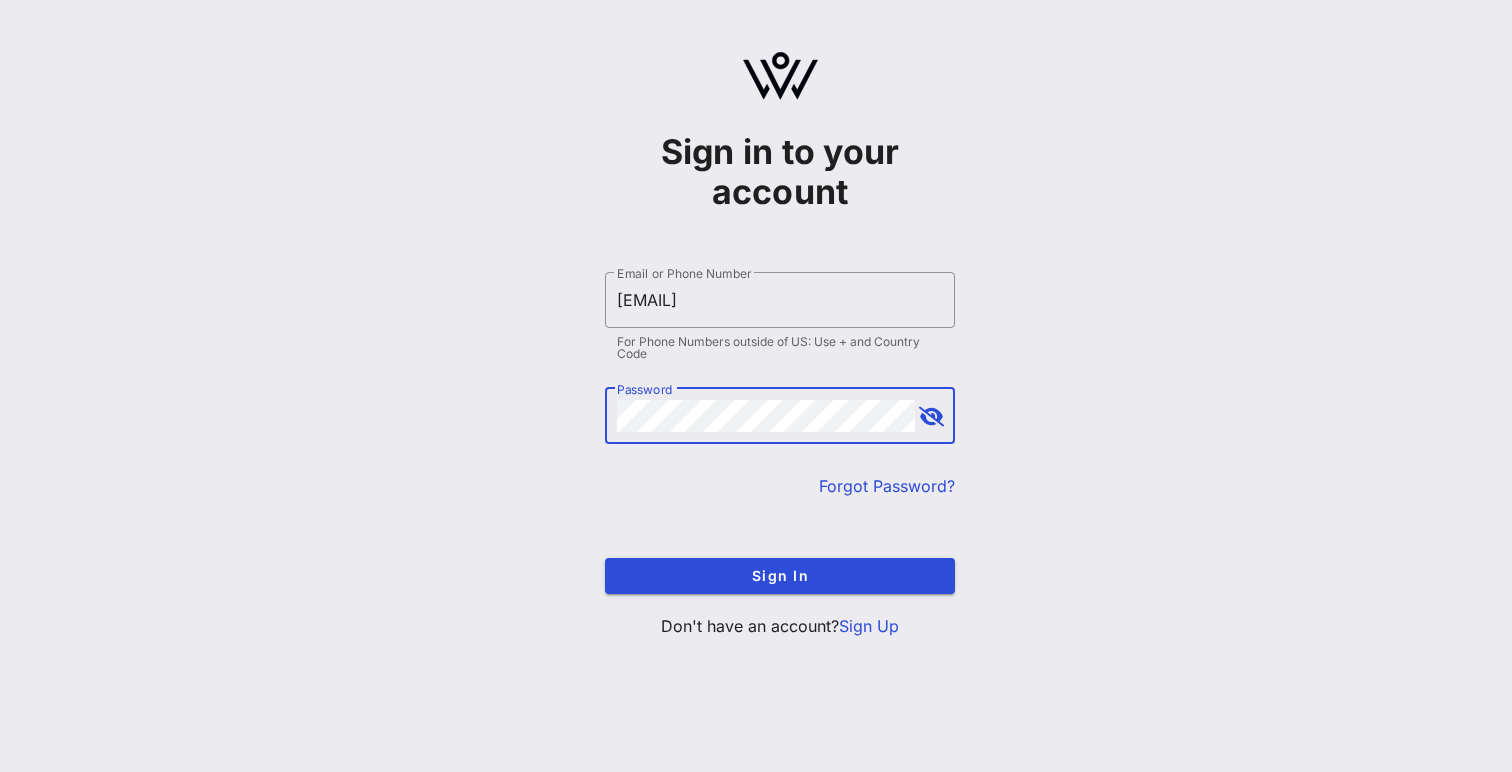 click on "Sign In" at bounding box center (780, 576) 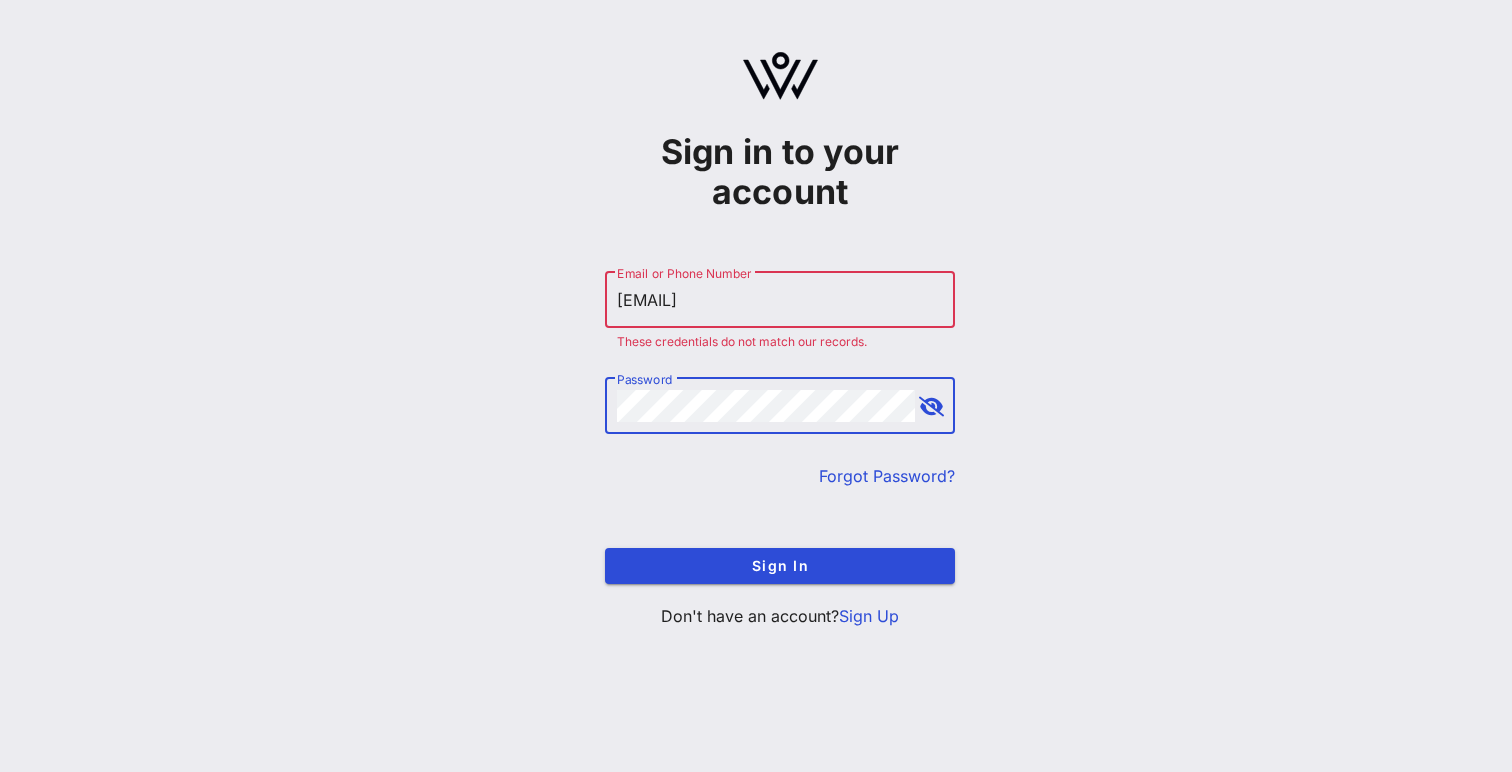 click at bounding box center (931, 407) 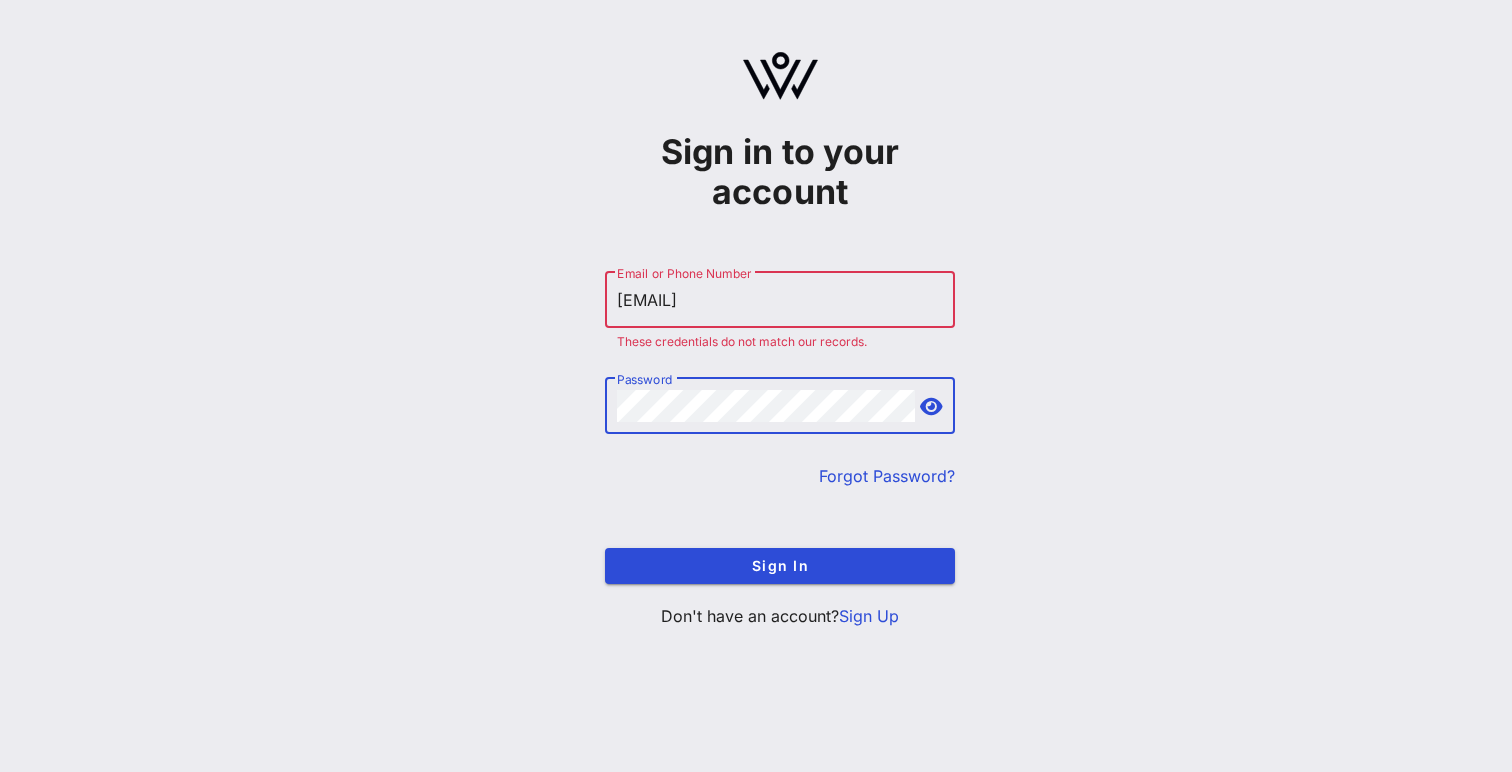 click on "Sign In" at bounding box center [780, 566] 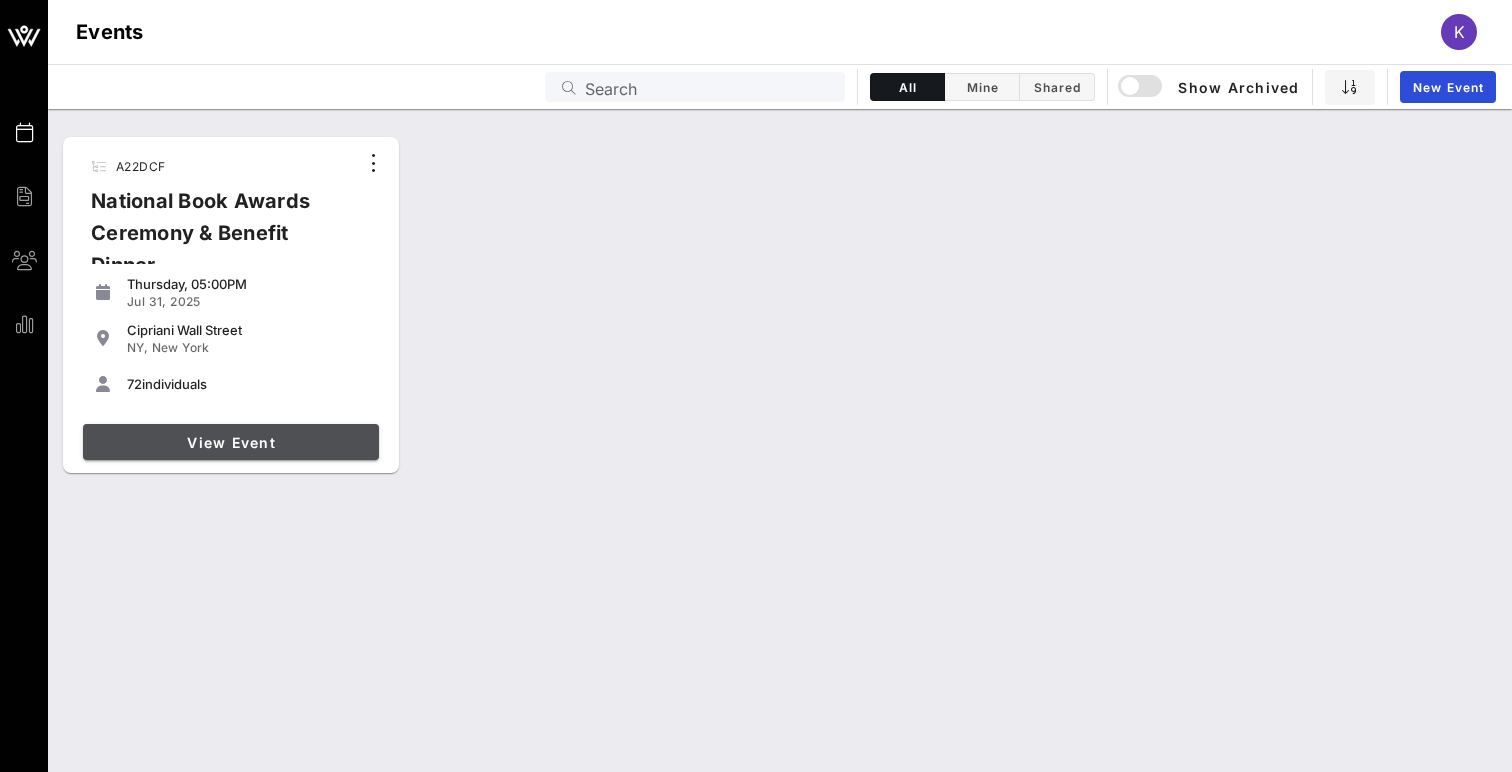 click on "View Event" at bounding box center [231, 442] 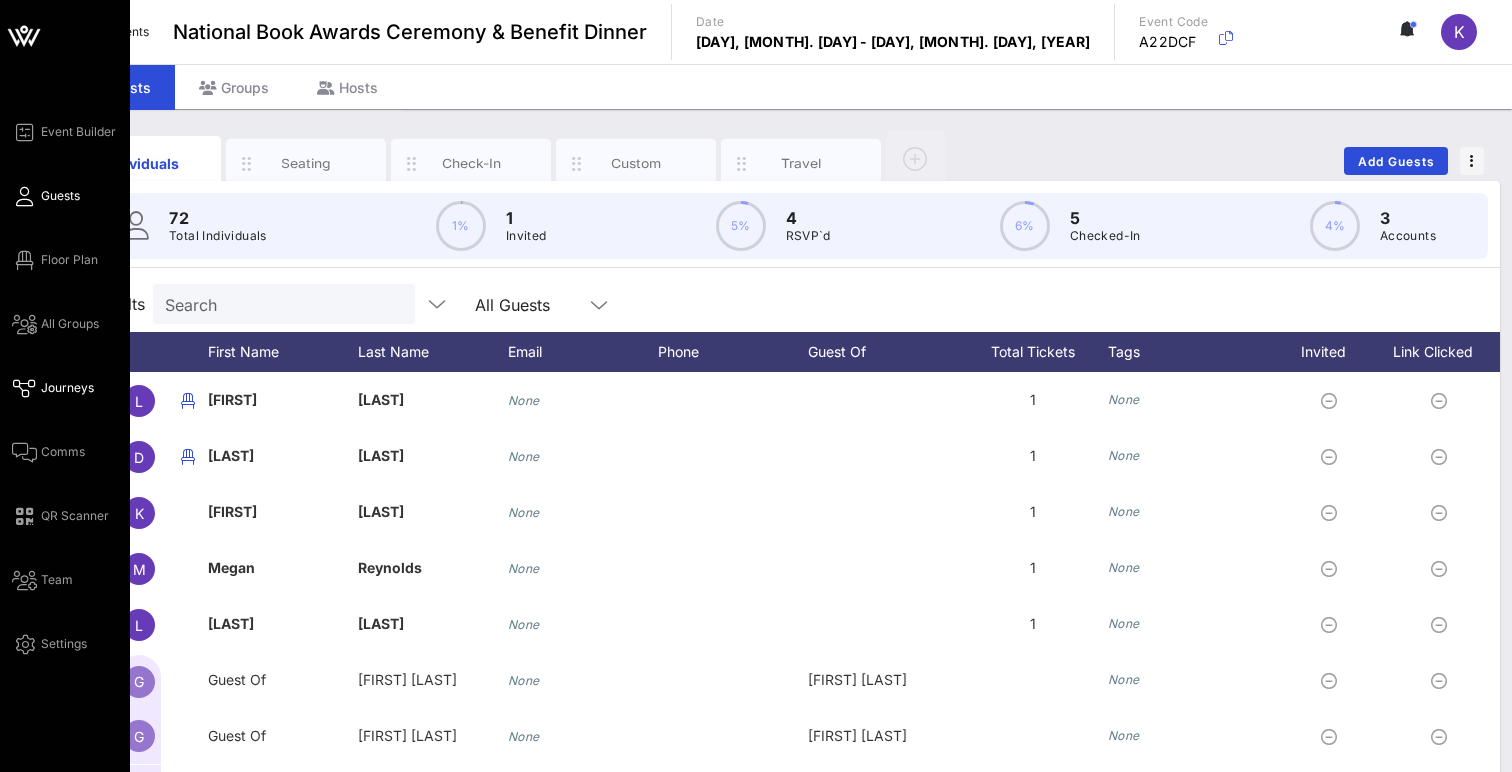 click on "Journeys" at bounding box center [67, 388] 